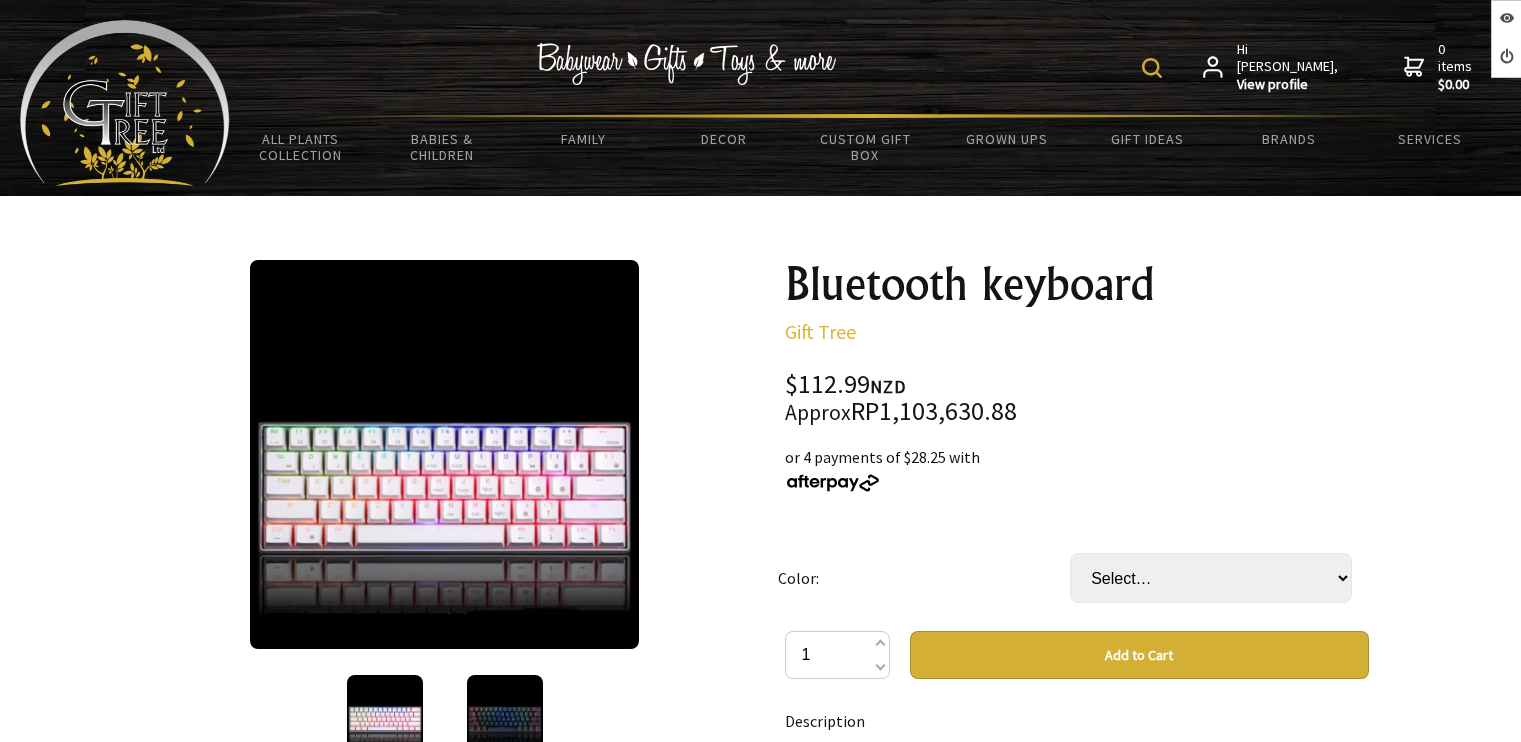 scroll, scrollTop: 0, scrollLeft: 0, axis: both 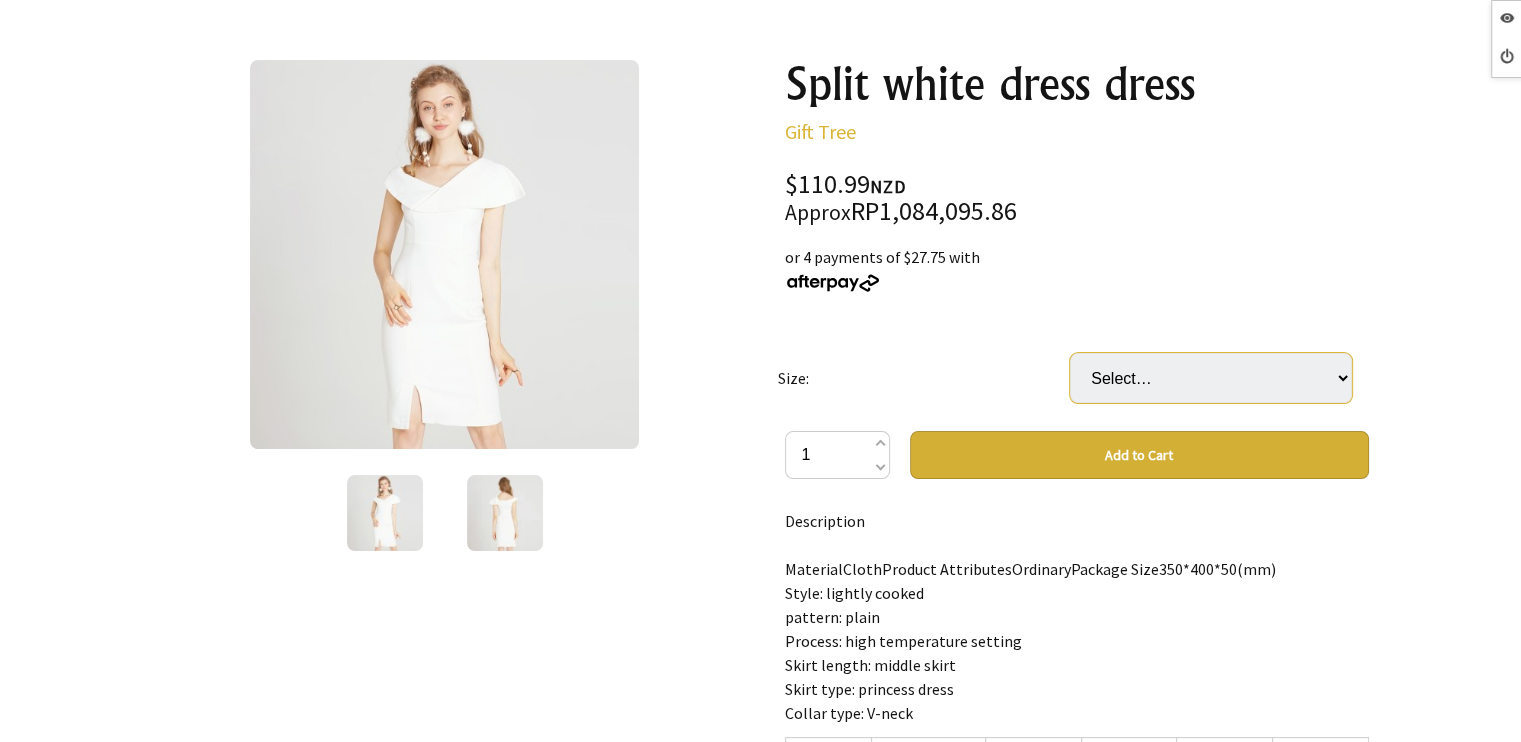 click on "Select…
L
M
S" at bounding box center [1211, 378] 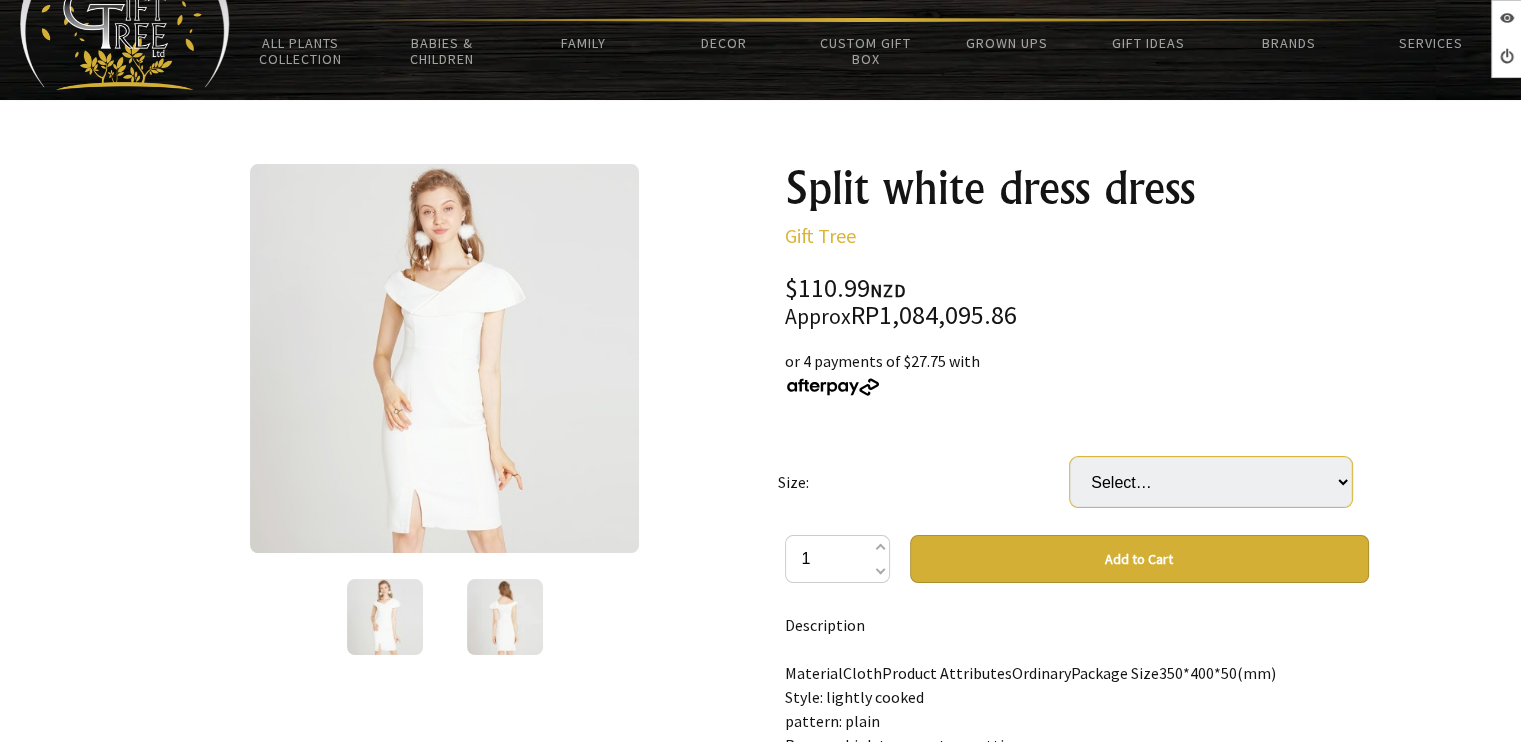 scroll, scrollTop: 0, scrollLeft: 0, axis: both 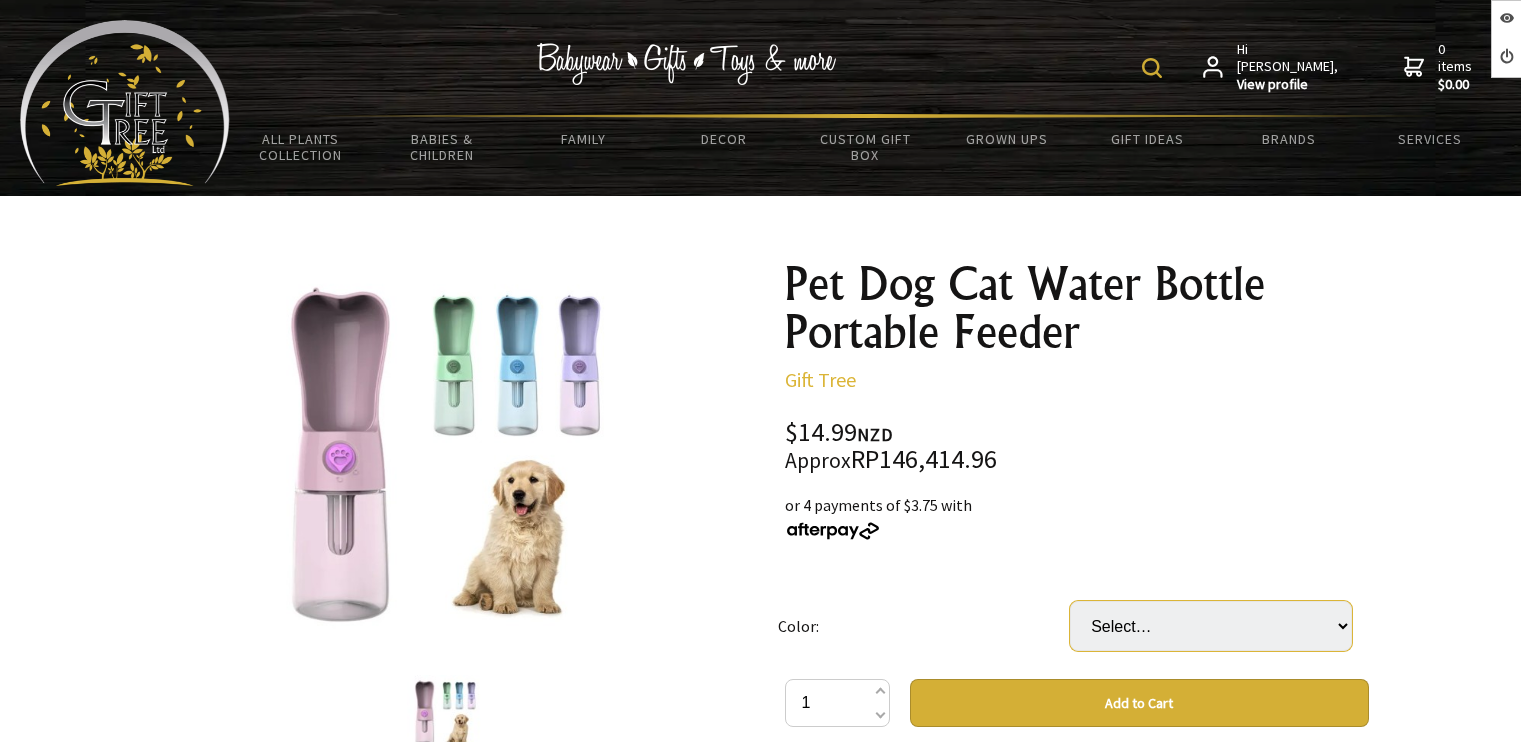 drag, startPoint x: 0, startPoint y: 0, endPoint x: 1322, endPoint y: 235, distance: 1342.7245 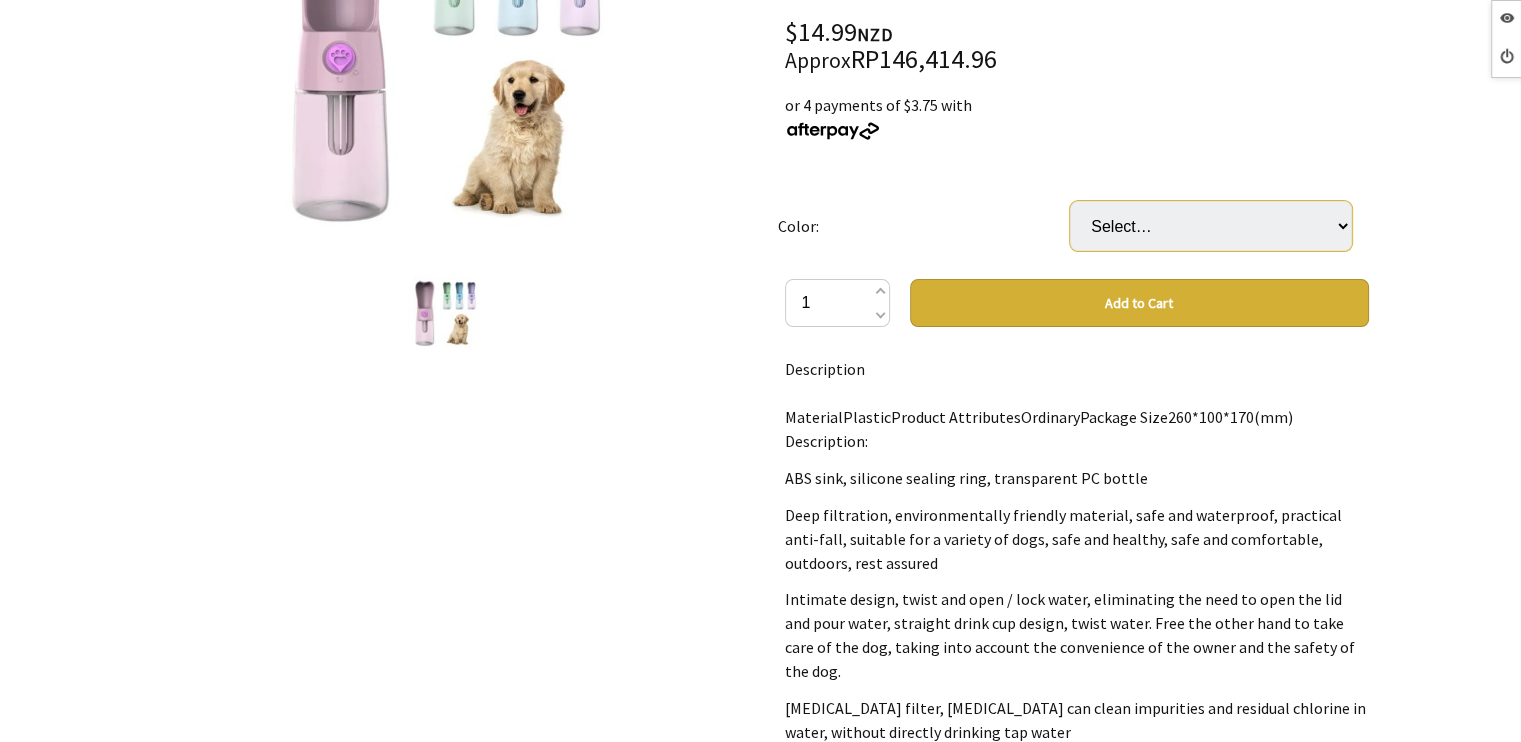 scroll, scrollTop: 0, scrollLeft: 0, axis: both 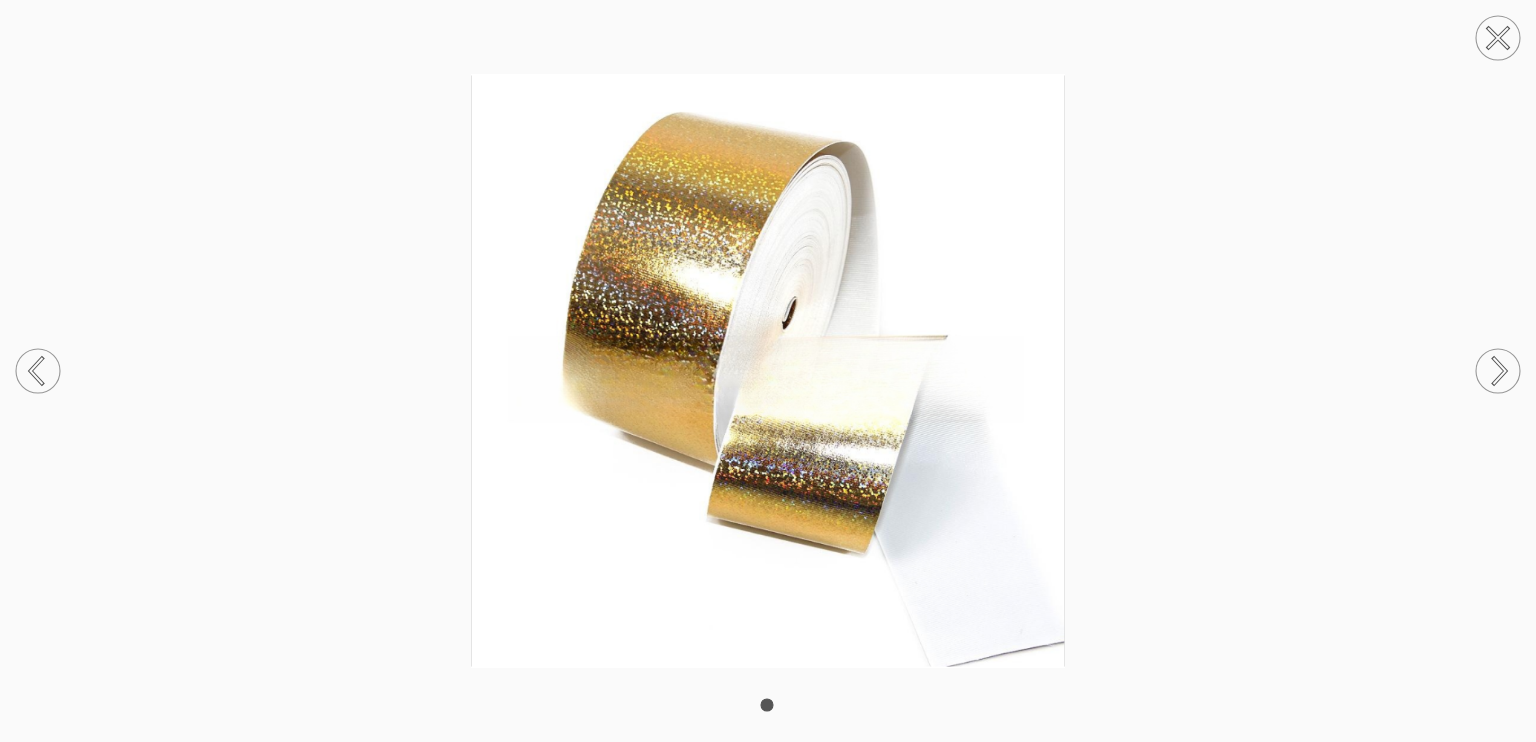 click 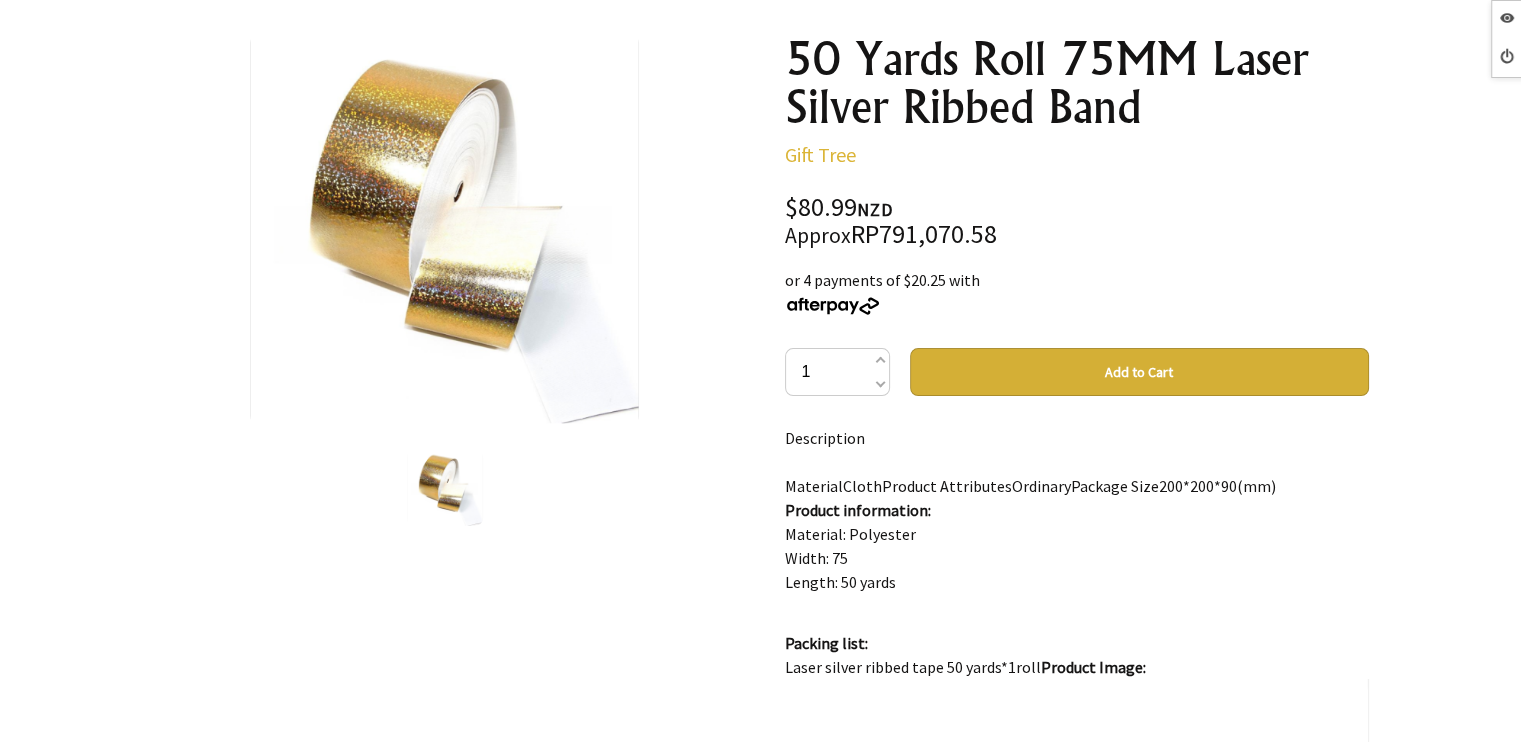 scroll, scrollTop: 300, scrollLeft: 0, axis: vertical 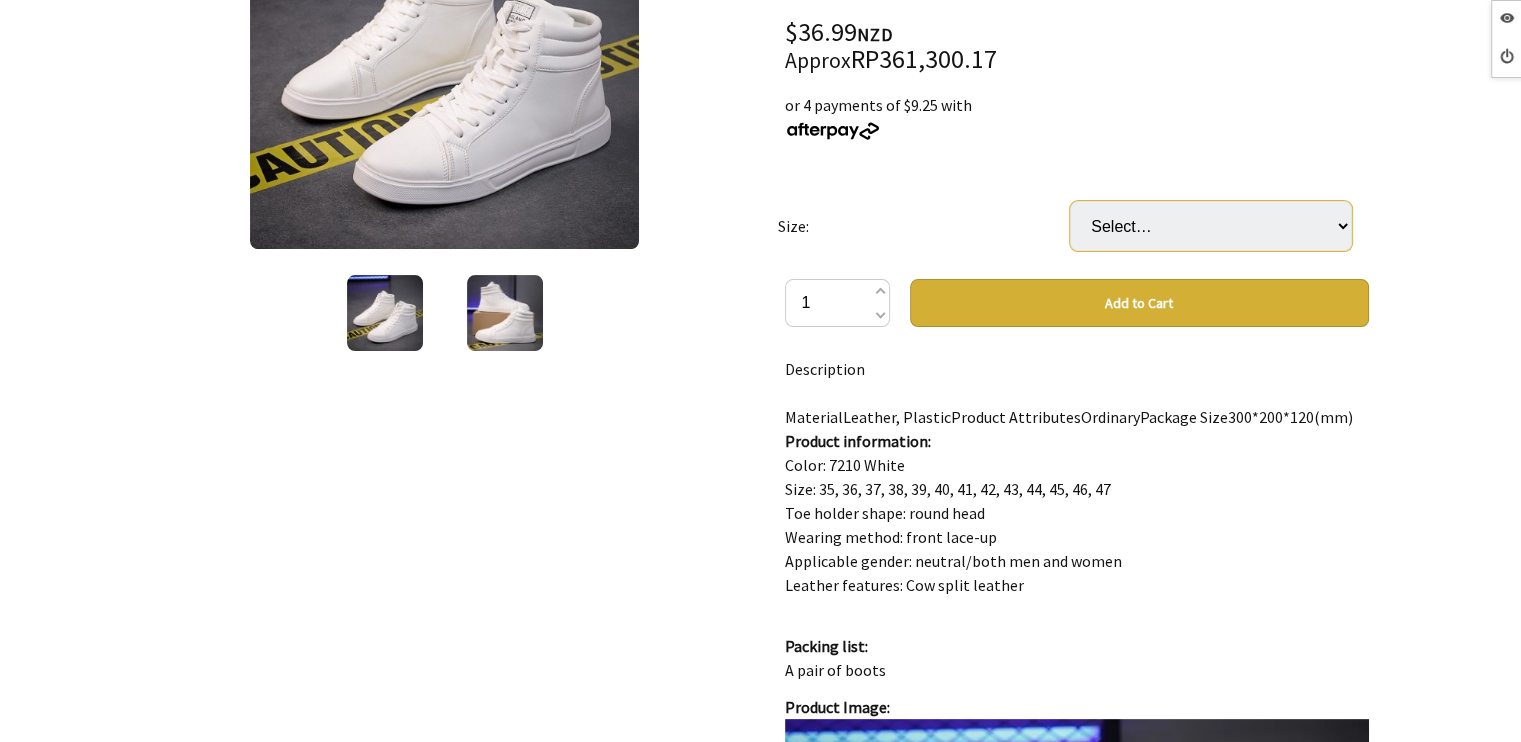 drag, startPoint x: 0, startPoint y: 0, endPoint x: 1185, endPoint y: 222, distance: 1205.6156 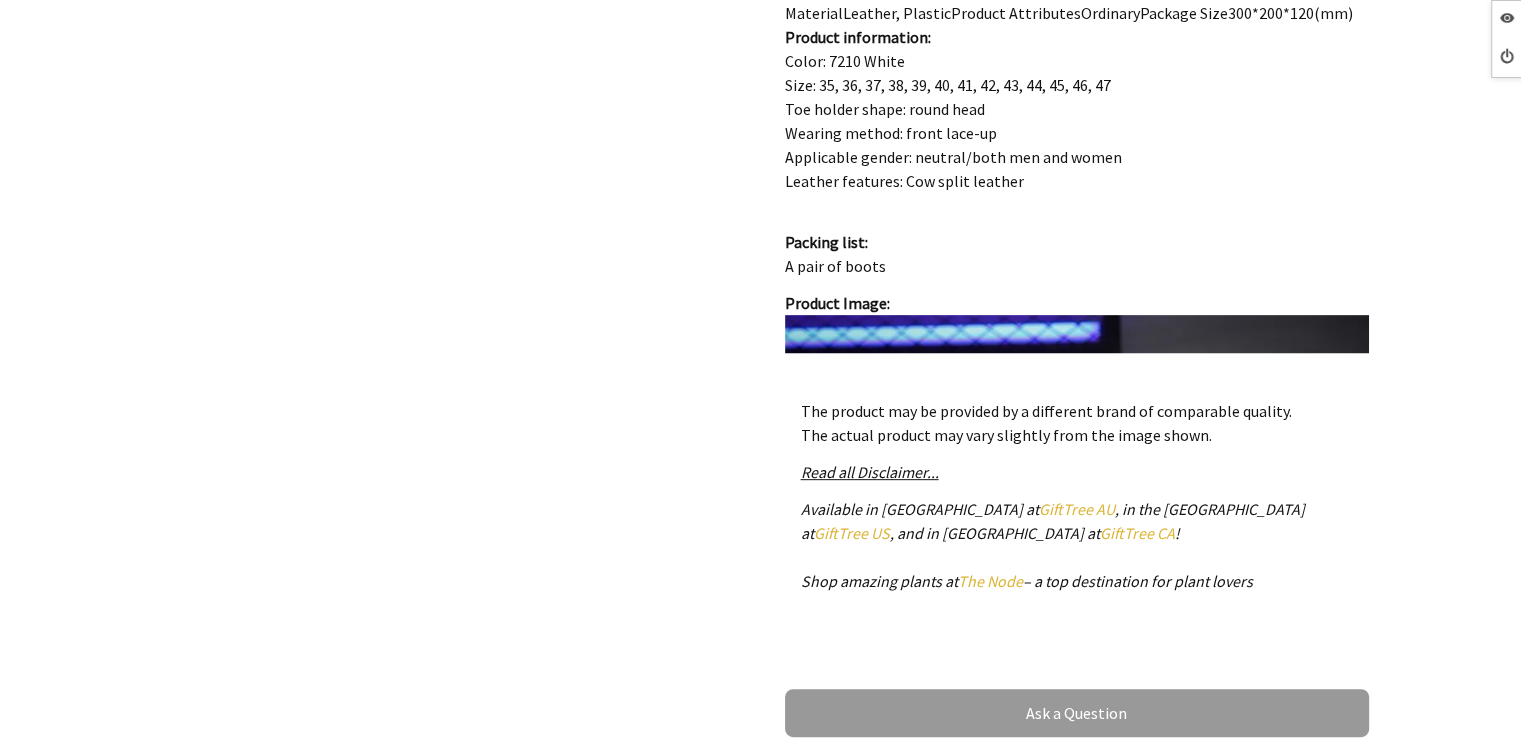 scroll, scrollTop: 1000, scrollLeft: 0, axis: vertical 